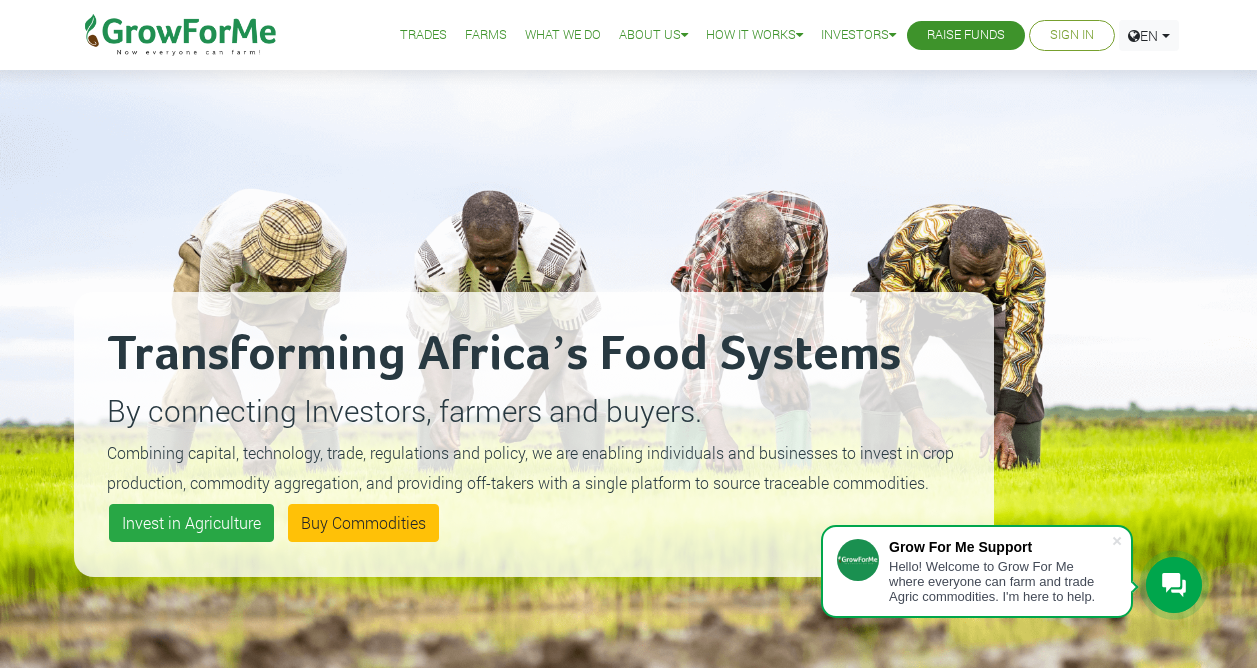 scroll, scrollTop: 0, scrollLeft: 0, axis: both 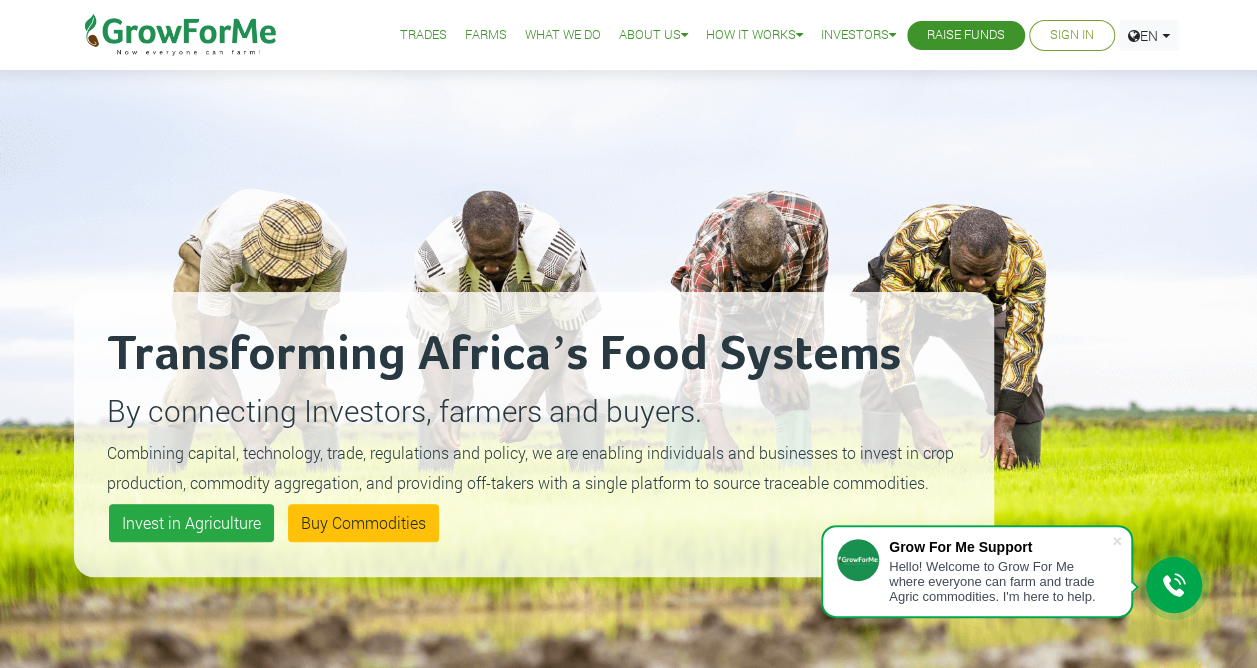 click on "Sign In" at bounding box center [1072, 35] 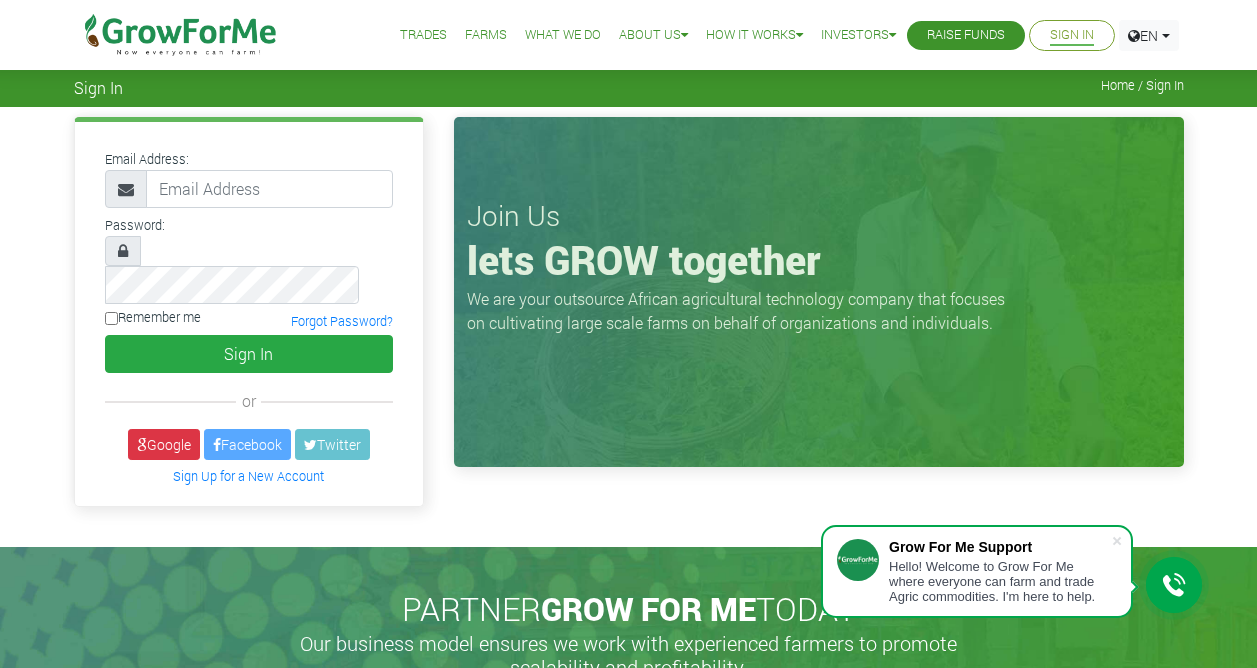 scroll, scrollTop: 0, scrollLeft: 0, axis: both 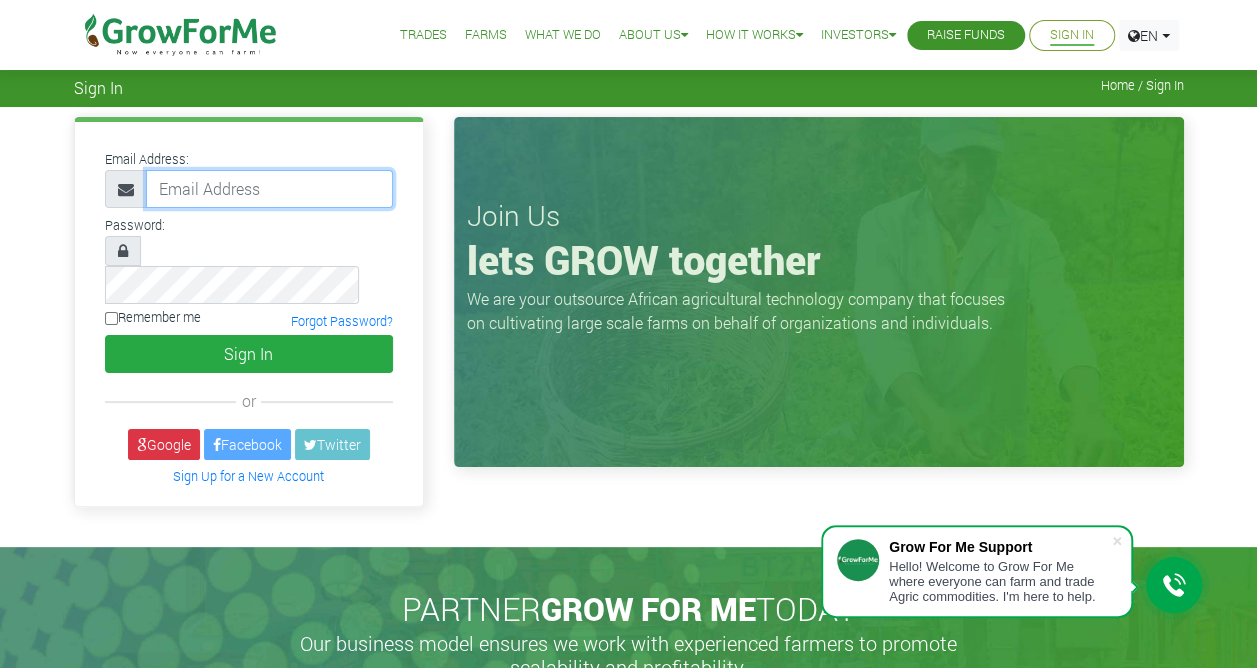type on "233551416517@growforme.com" 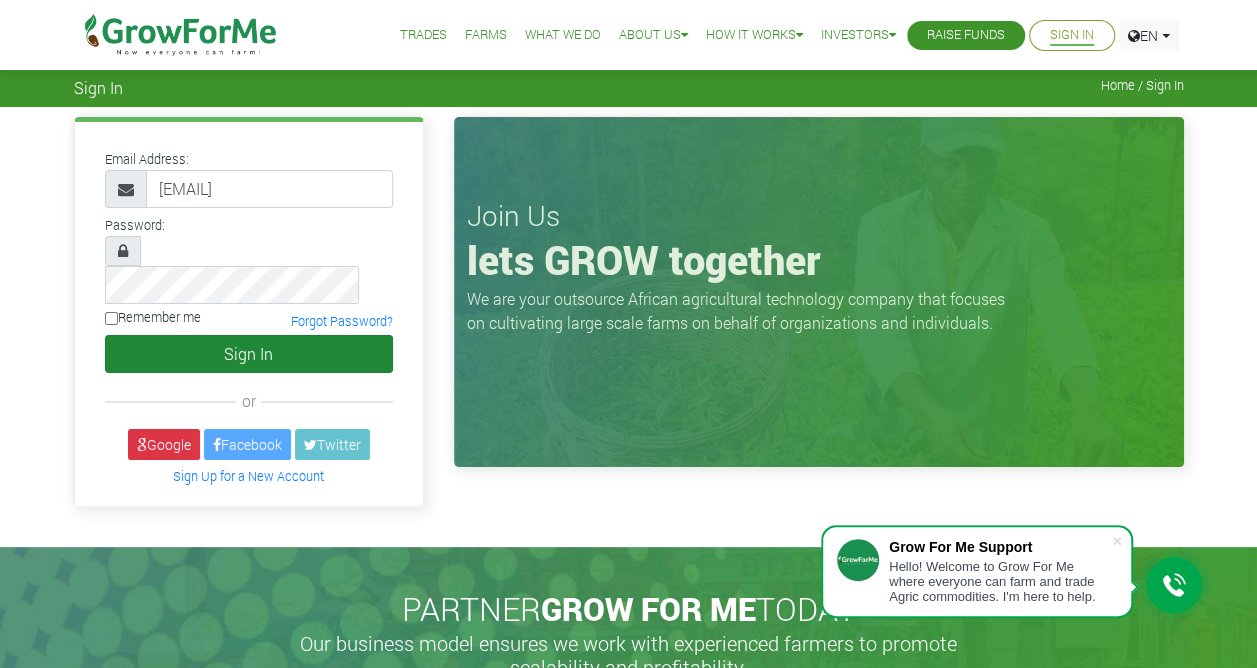 click on "Sign In" at bounding box center (249, 354) 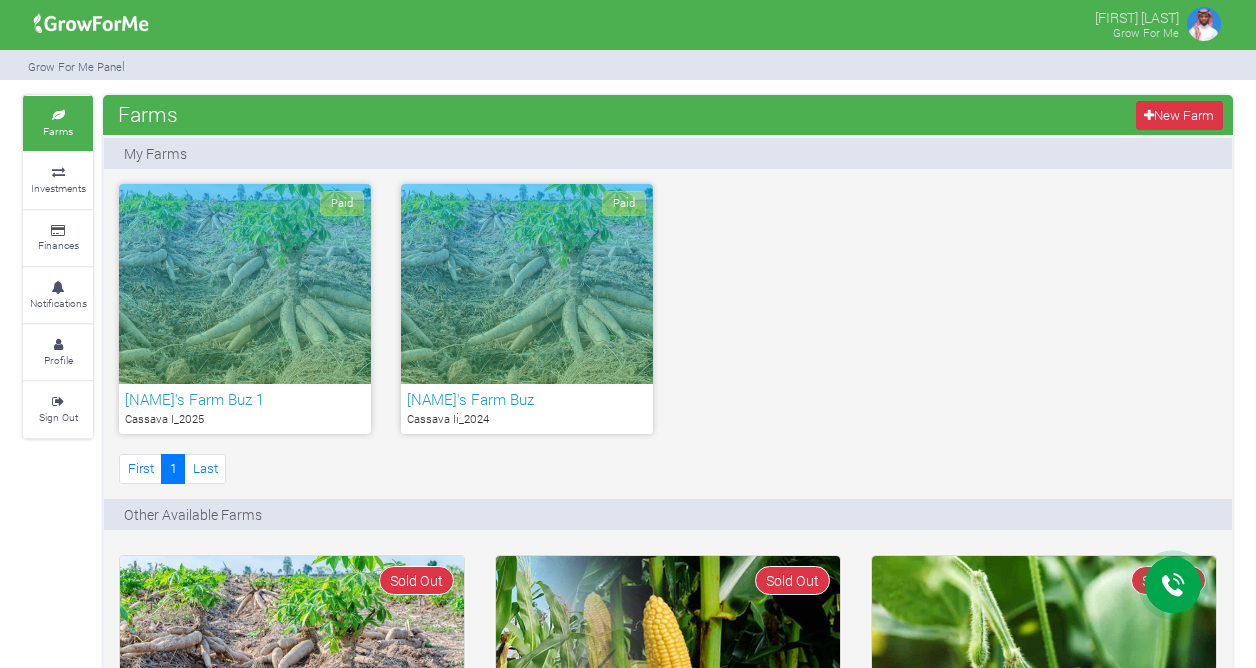 scroll, scrollTop: 0, scrollLeft: 0, axis: both 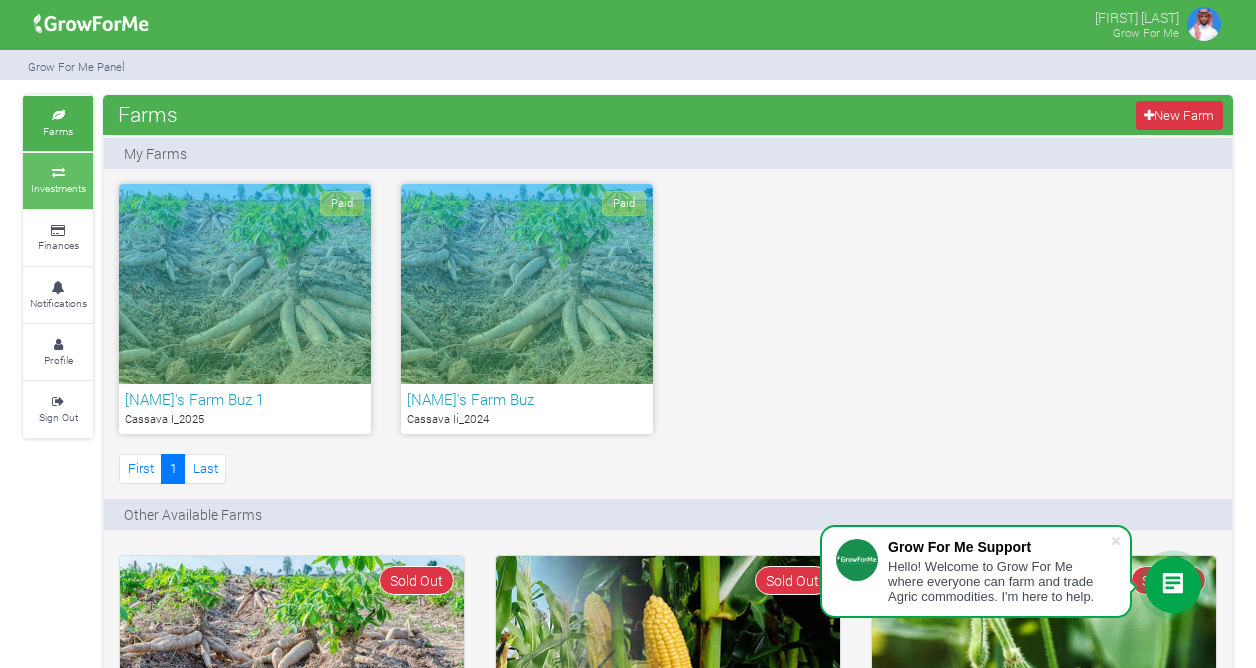 click on "Investments" at bounding box center [58, 188] 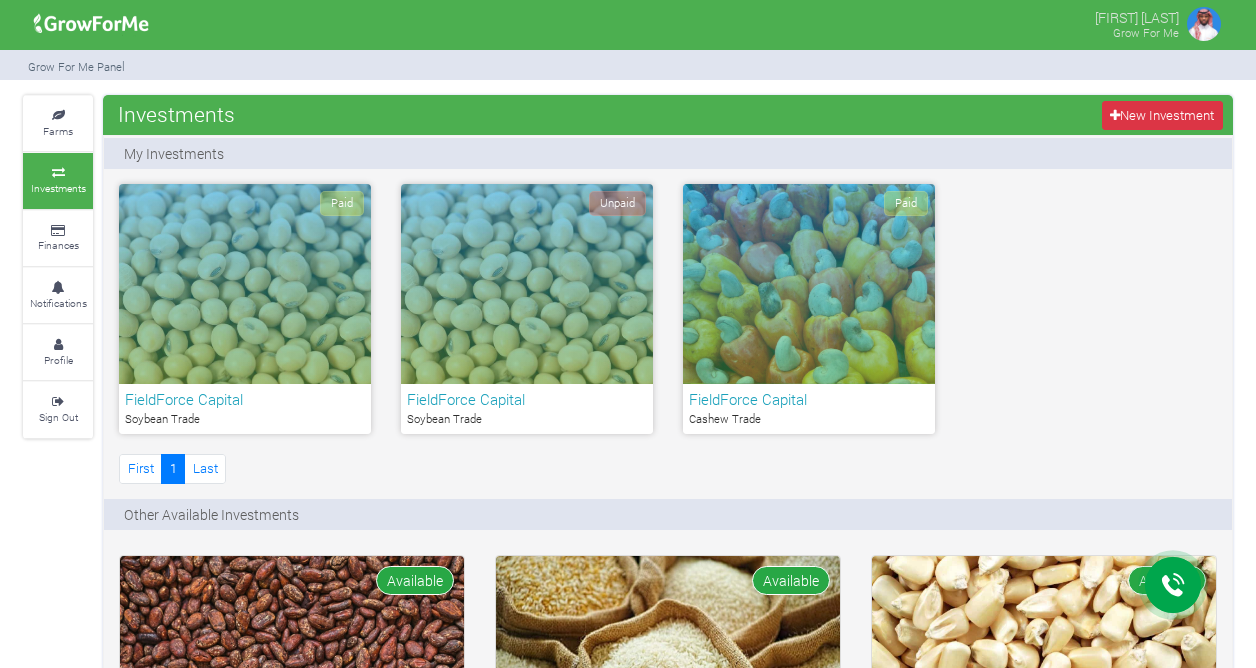 scroll, scrollTop: 0, scrollLeft: 0, axis: both 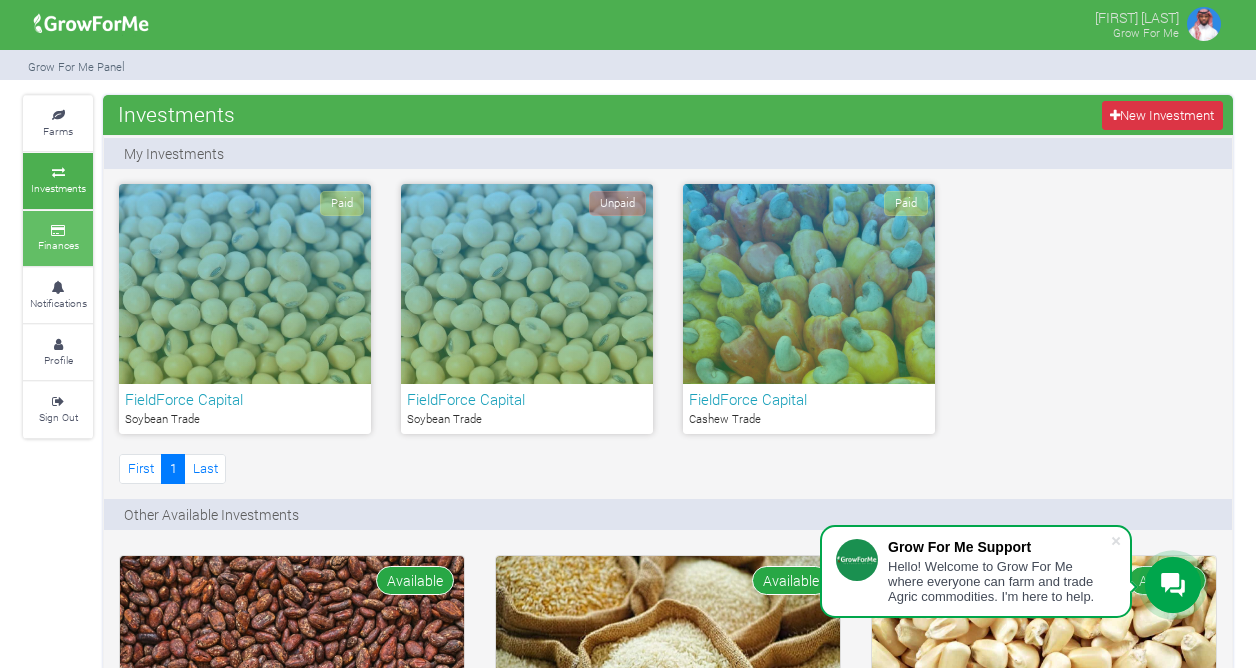 click on "Finances" at bounding box center [58, 238] 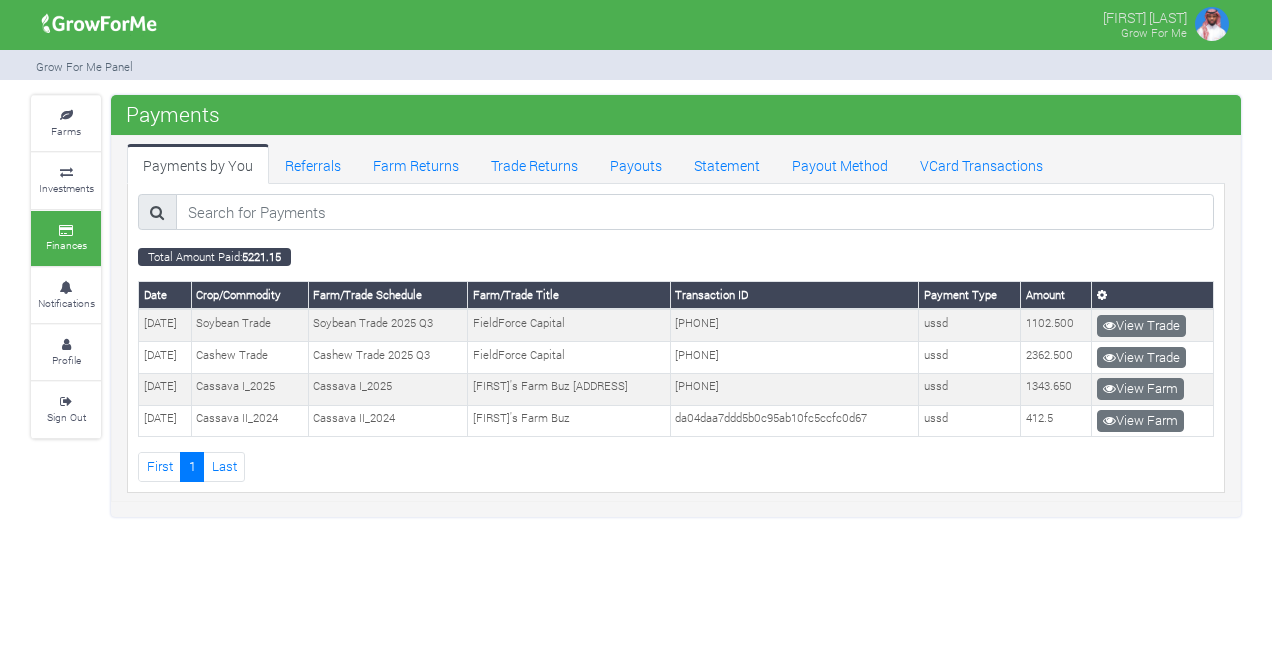 scroll, scrollTop: 0, scrollLeft: 0, axis: both 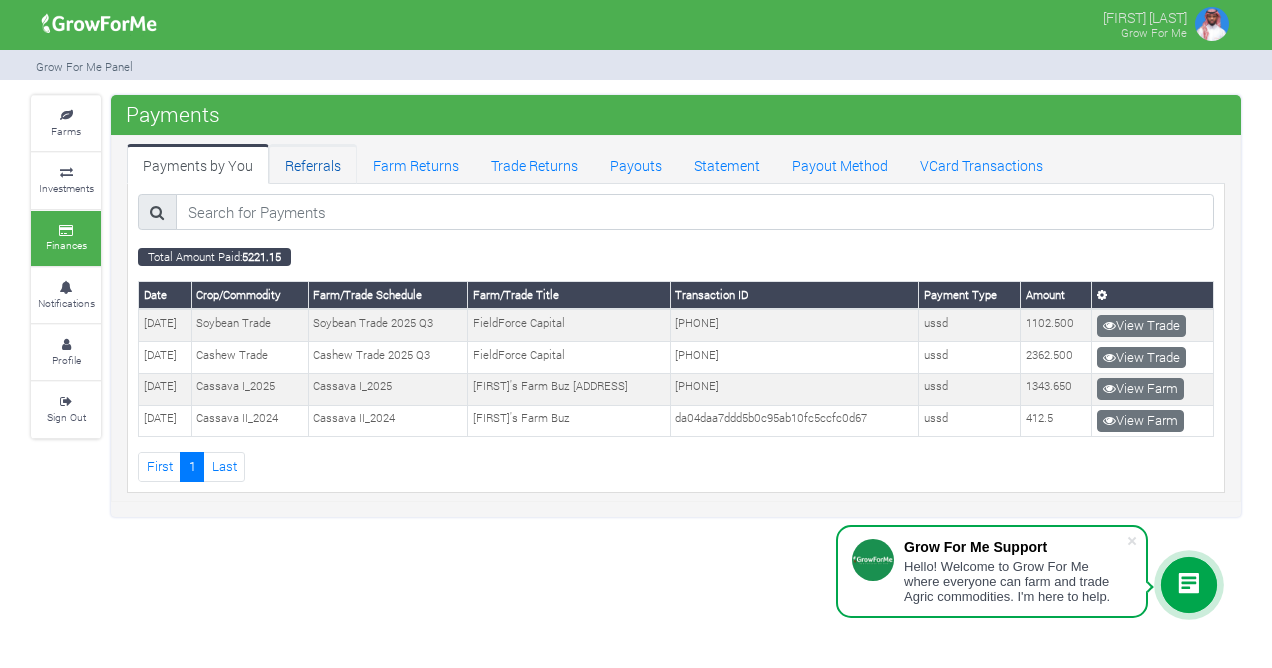 click on "Referrals" at bounding box center (313, 164) 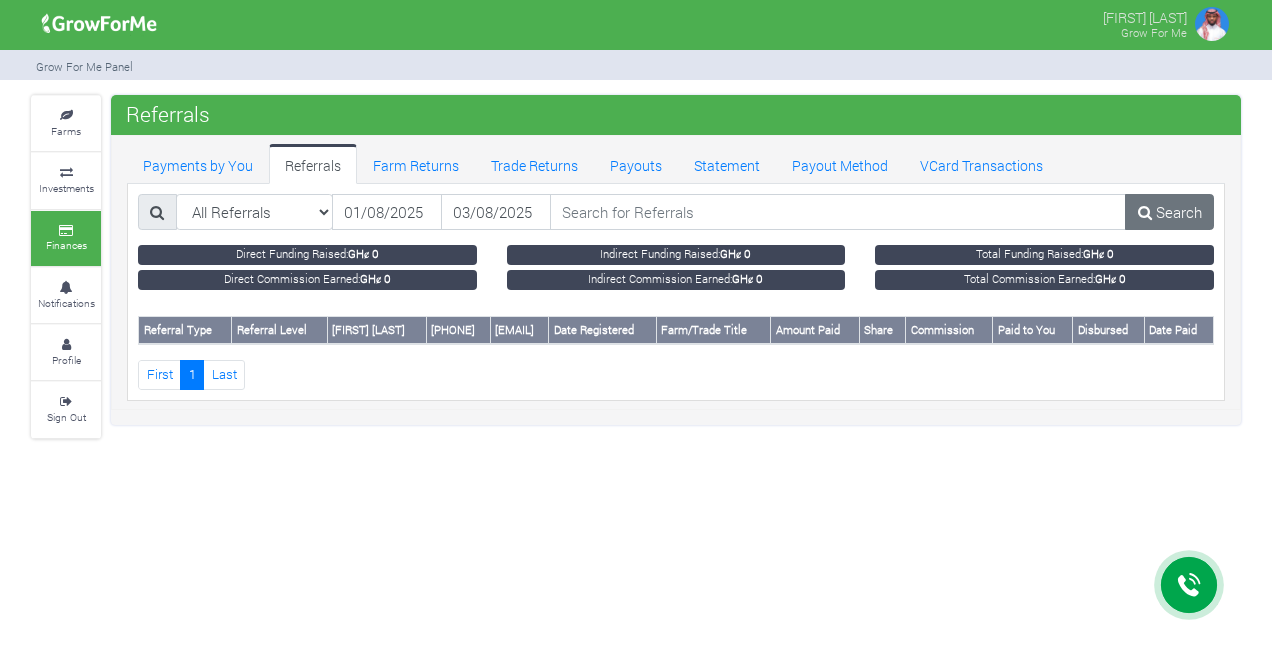 scroll, scrollTop: 0, scrollLeft: 0, axis: both 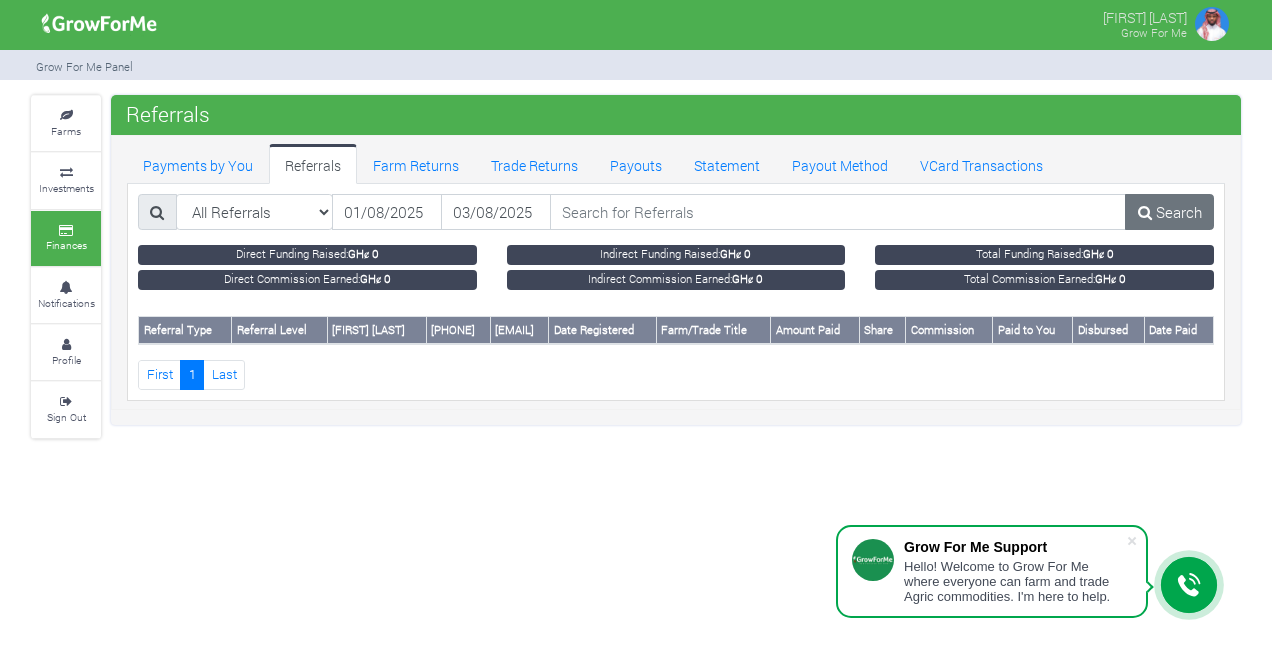 click on "[FIRST] [LAST]
Grow For Me" at bounding box center (636, 334) 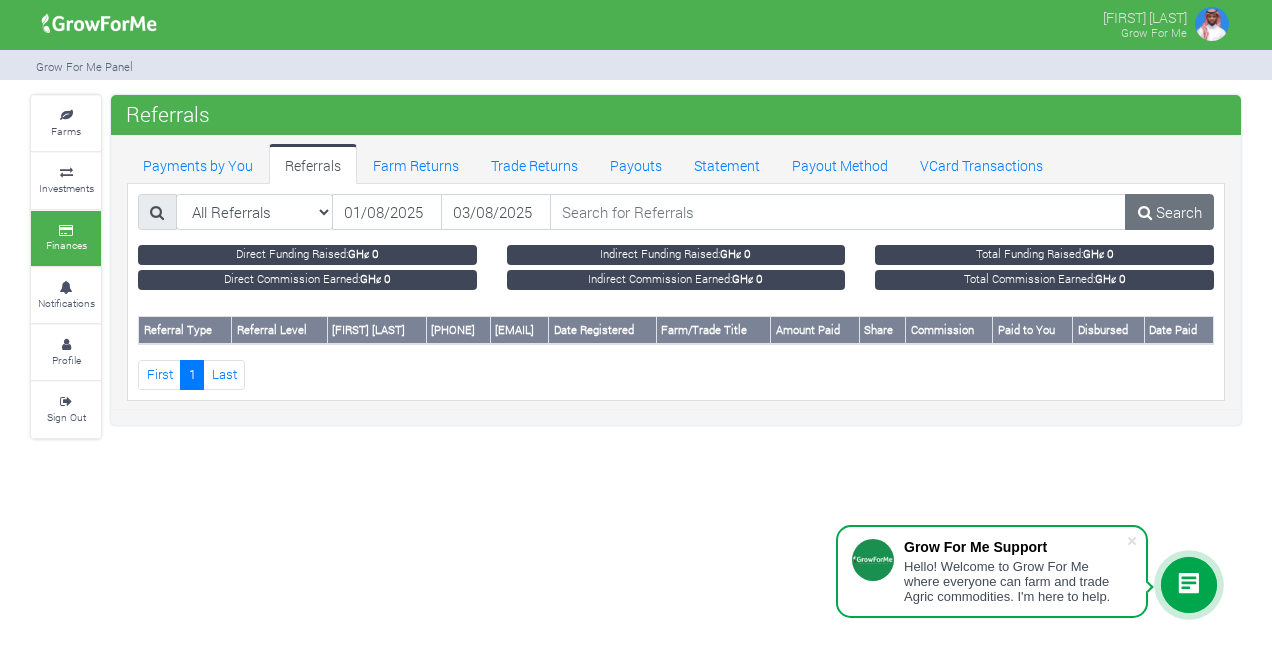 click on "Farms
Investments
Finances
Notifications
Profile
Sign Out
Referrals" at bounding box center (636, 267) 